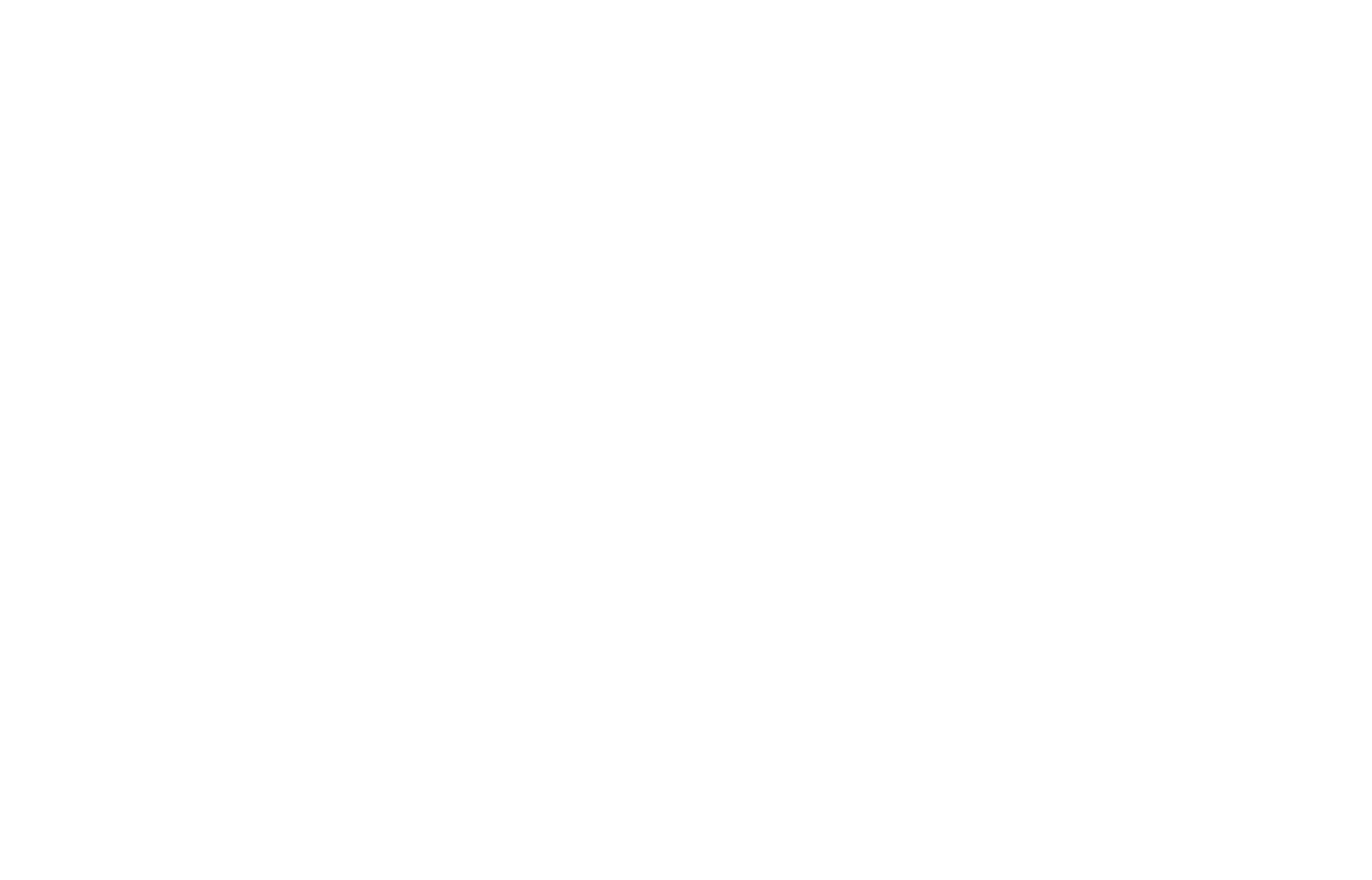 scroll, scrollTop: 0, scrollLeft: 0, axis: both 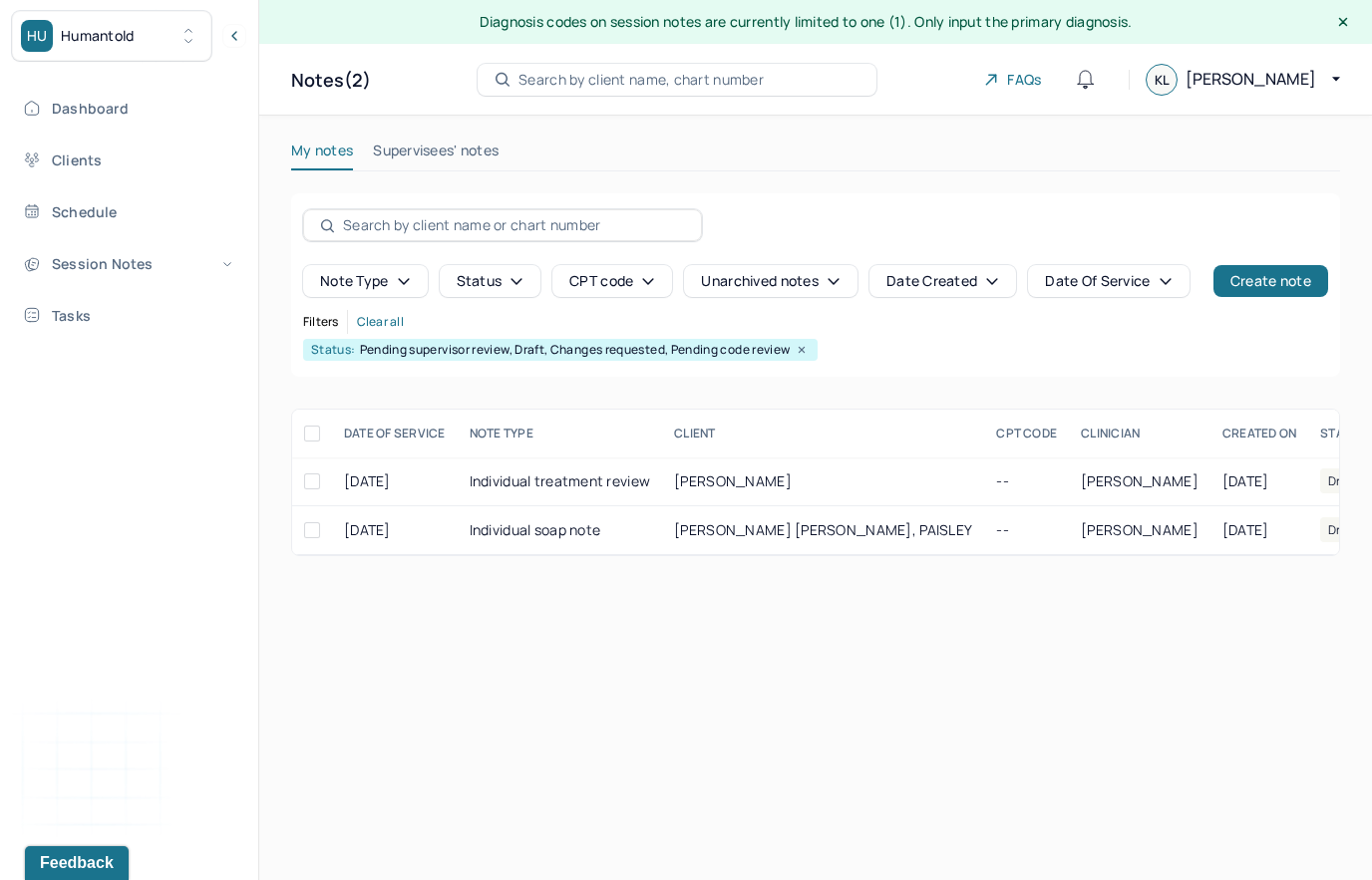 click on "Search by client name, chart number" at bounding box center [677, 80] 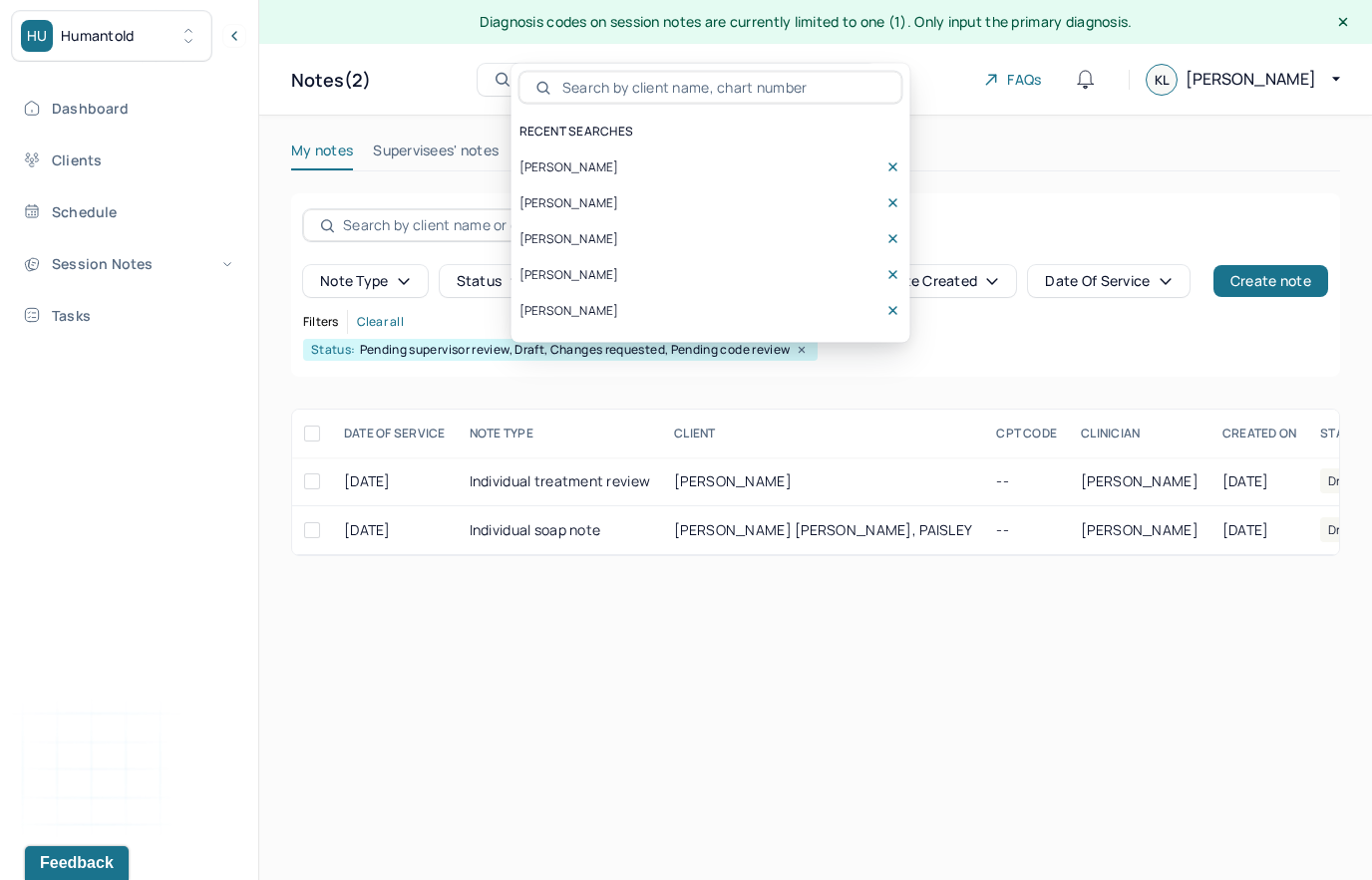 scroll, scrollTop: 0, scrollLeft: 0, axis: both 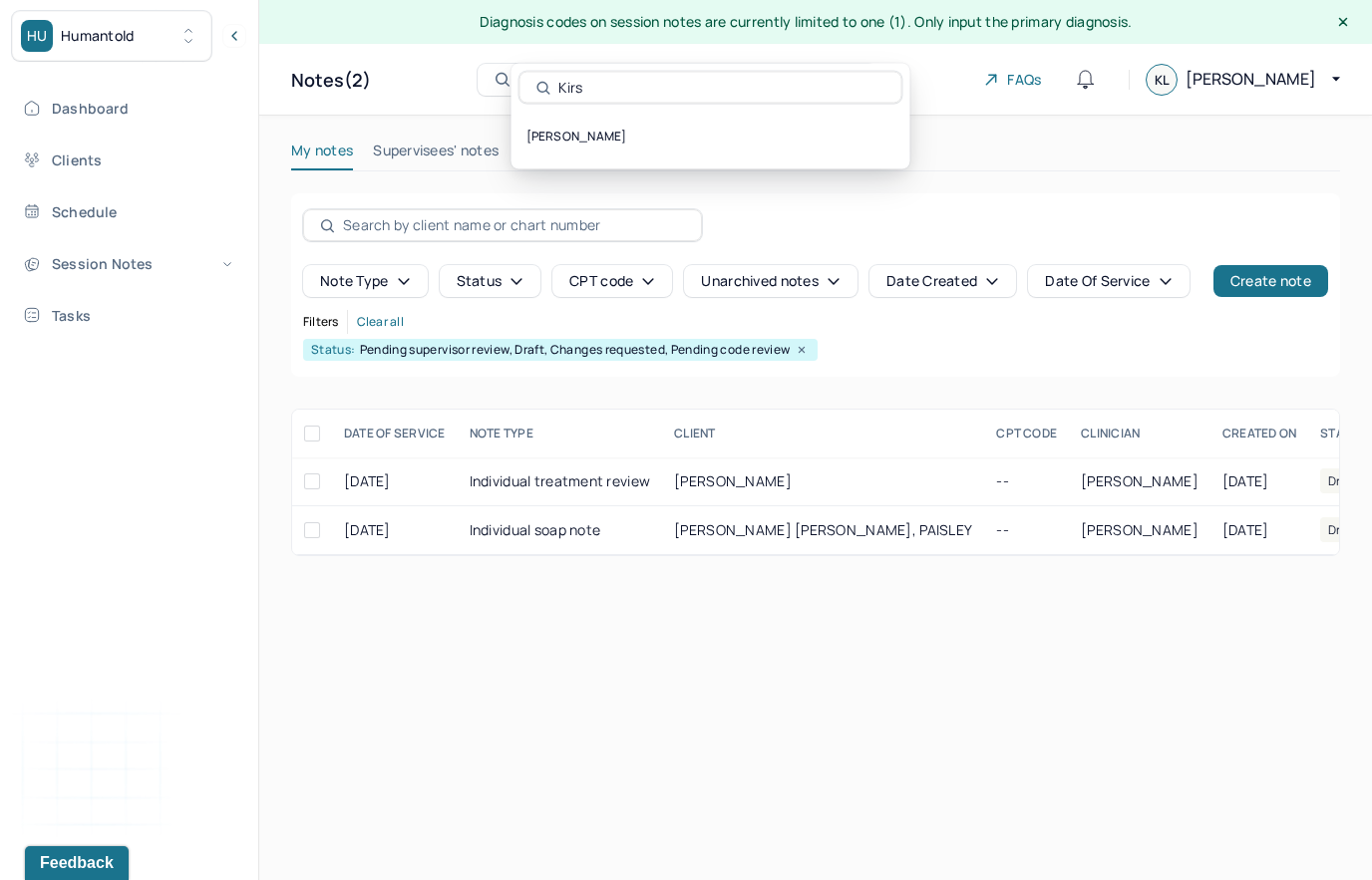 type on "[PERSON_NAME]" 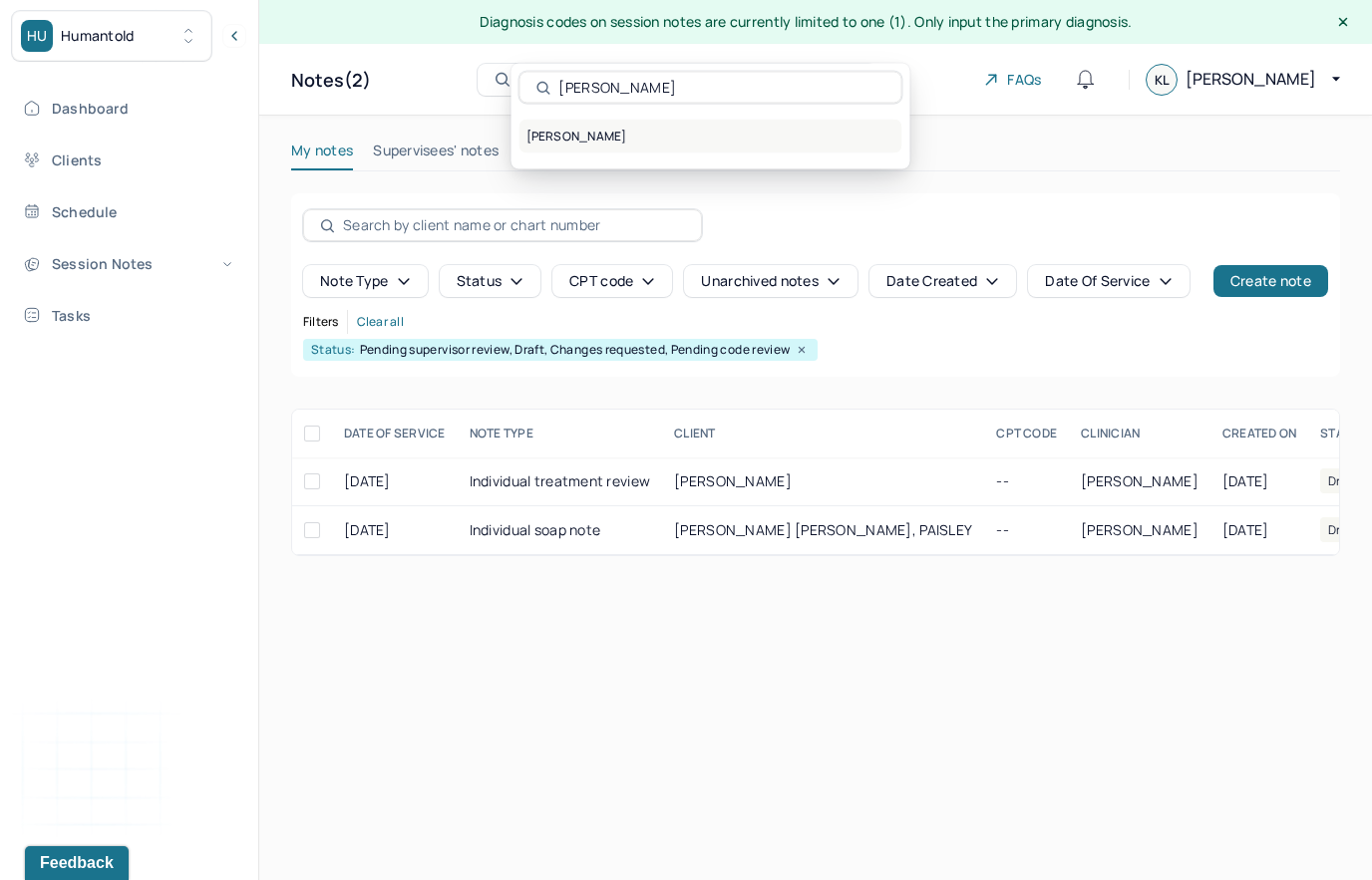 click on "[PERSON_NAME]" at bounding box center (711, 137) 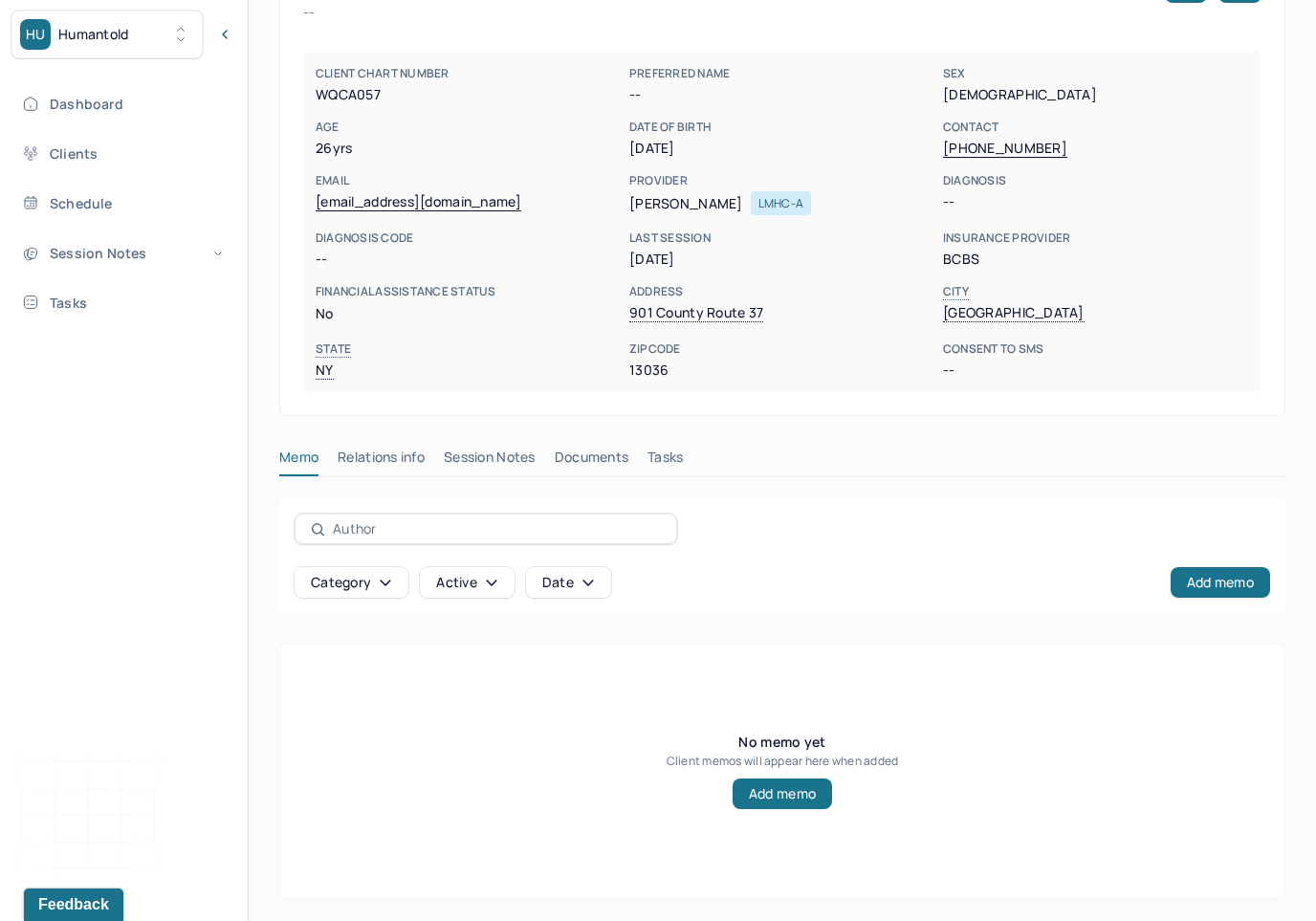 click on "Session Notes" at bounding box center (490, 461) 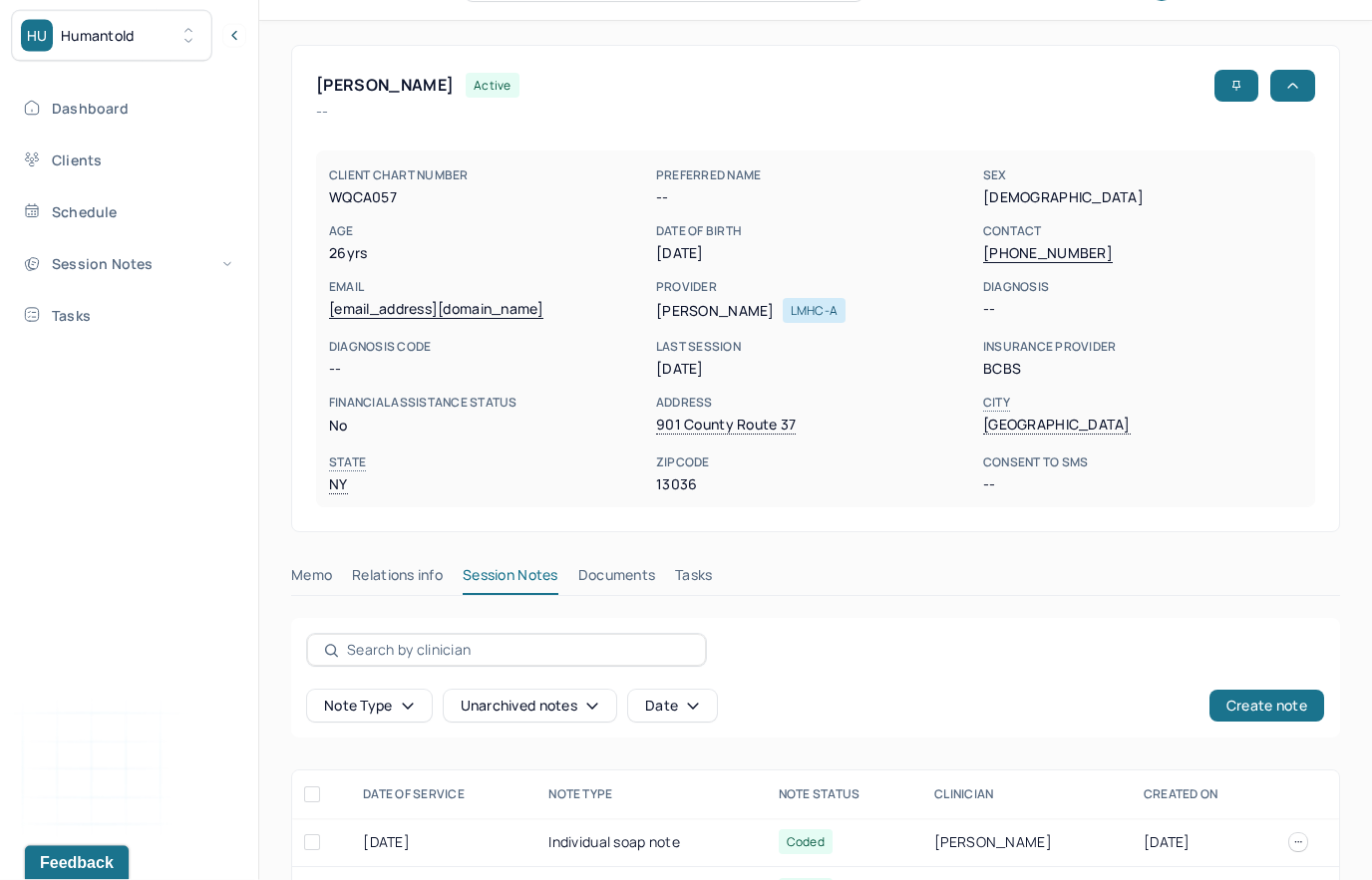scroll, scrollTop: 0, scrollLeft: 0, axis: both 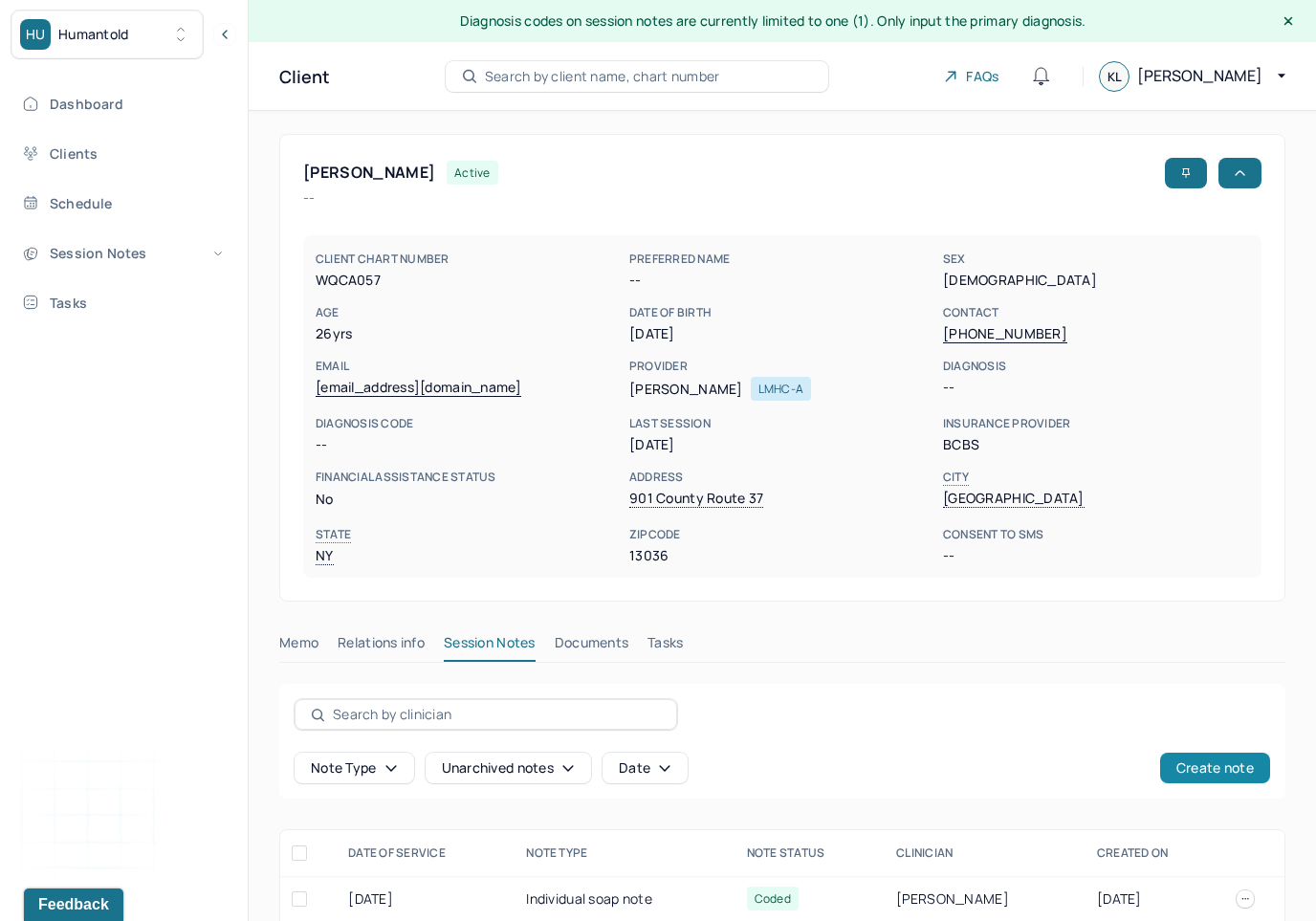 click on "Create note" at bounding box center (1215, 768) 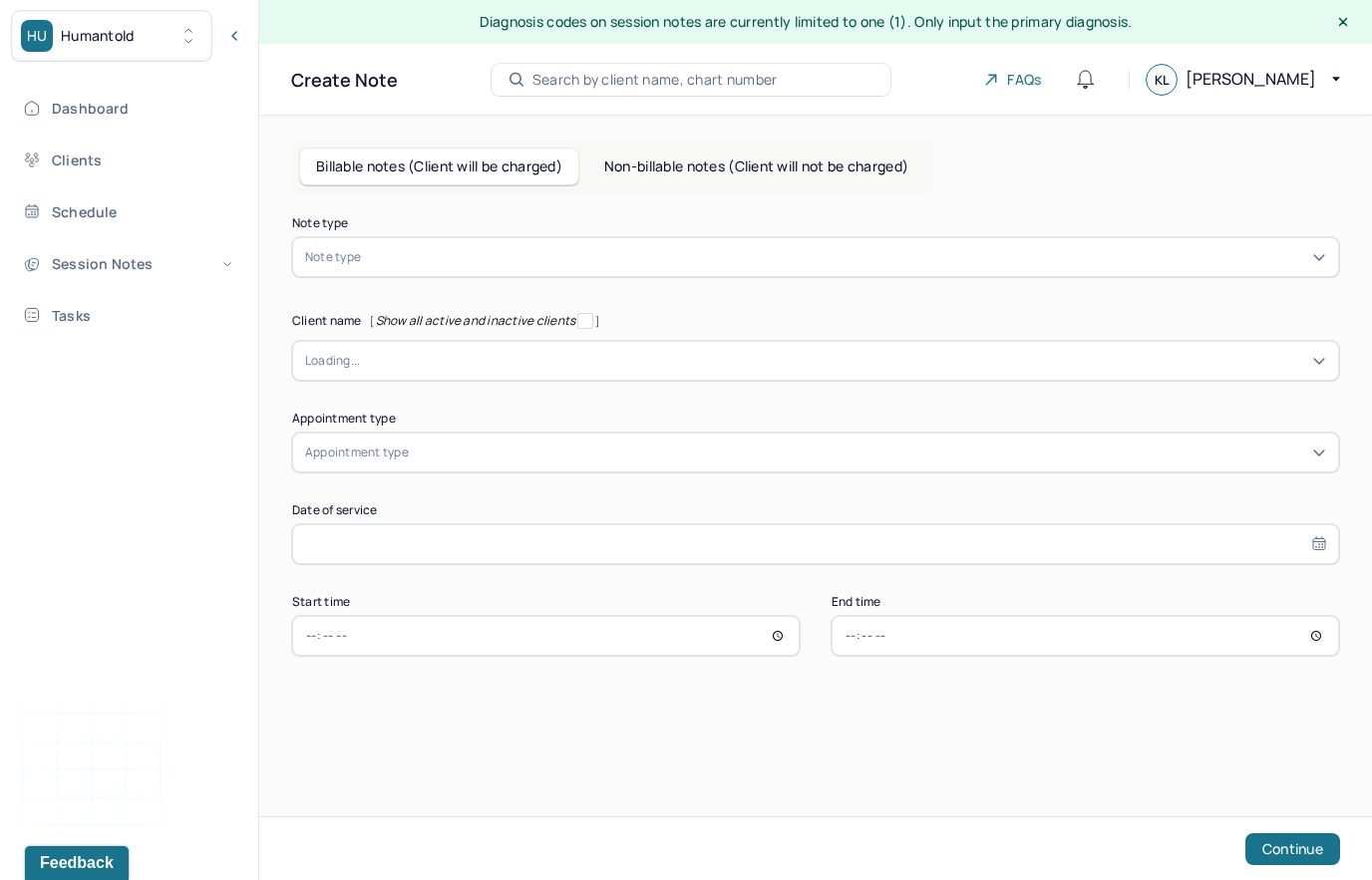 click on "Note type Note type" at bounding box center (816, 247) 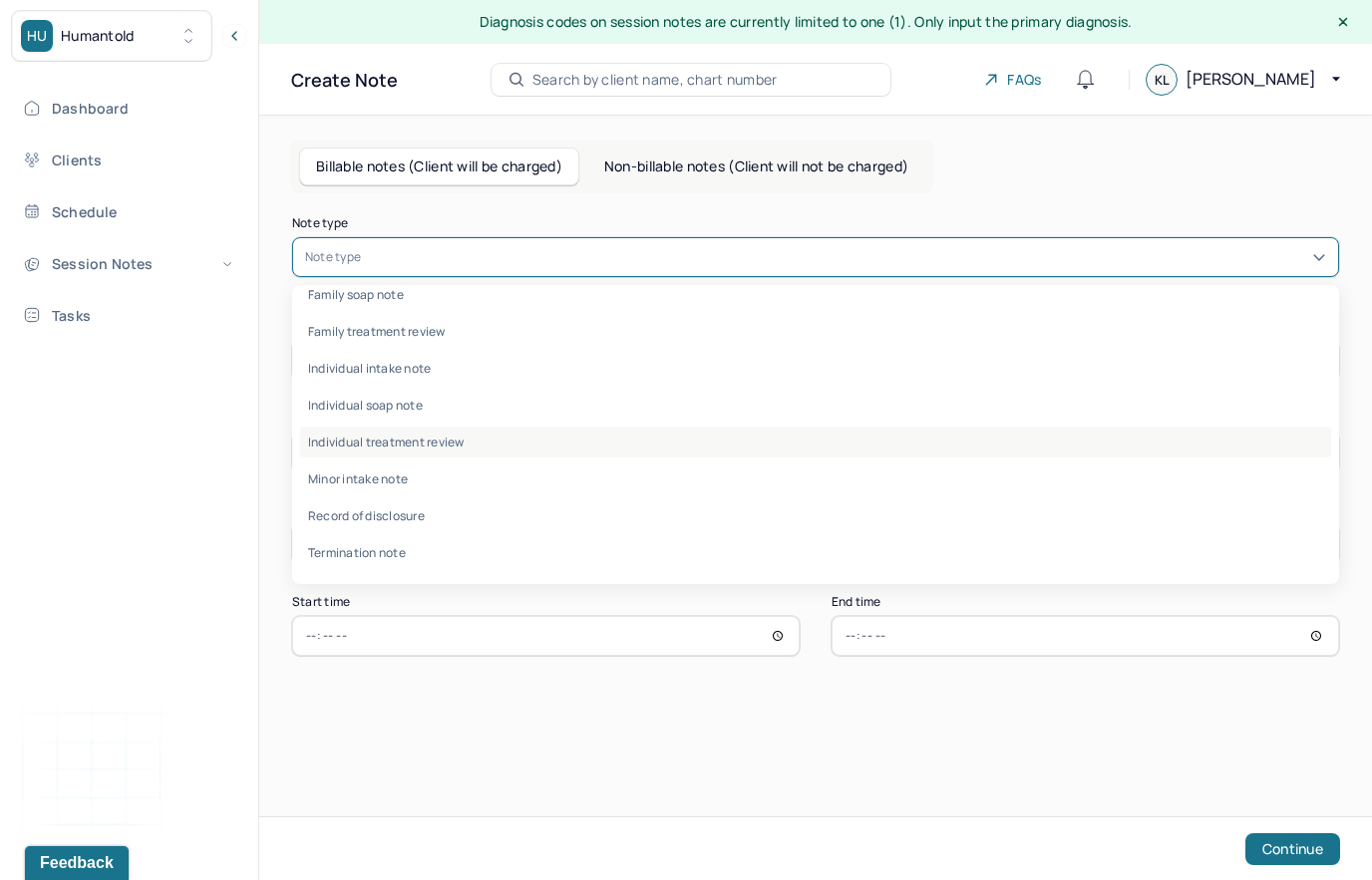 scroll, scrollTop: 96, scrollLeft: 0, axis: vertical 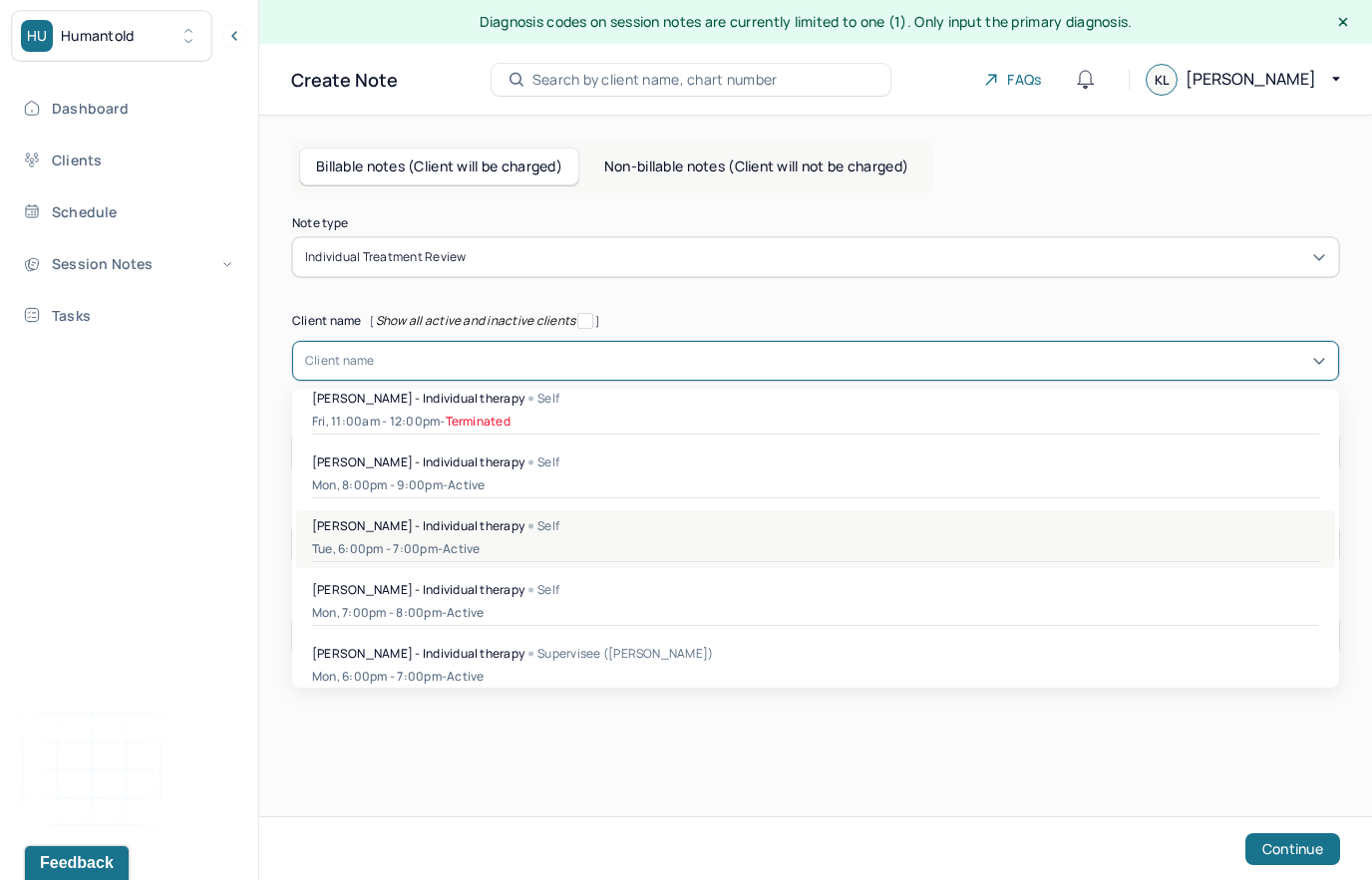 click on "Tue, 6:00pm - 7:00pm  -  active" at bounding box center (816, 549) 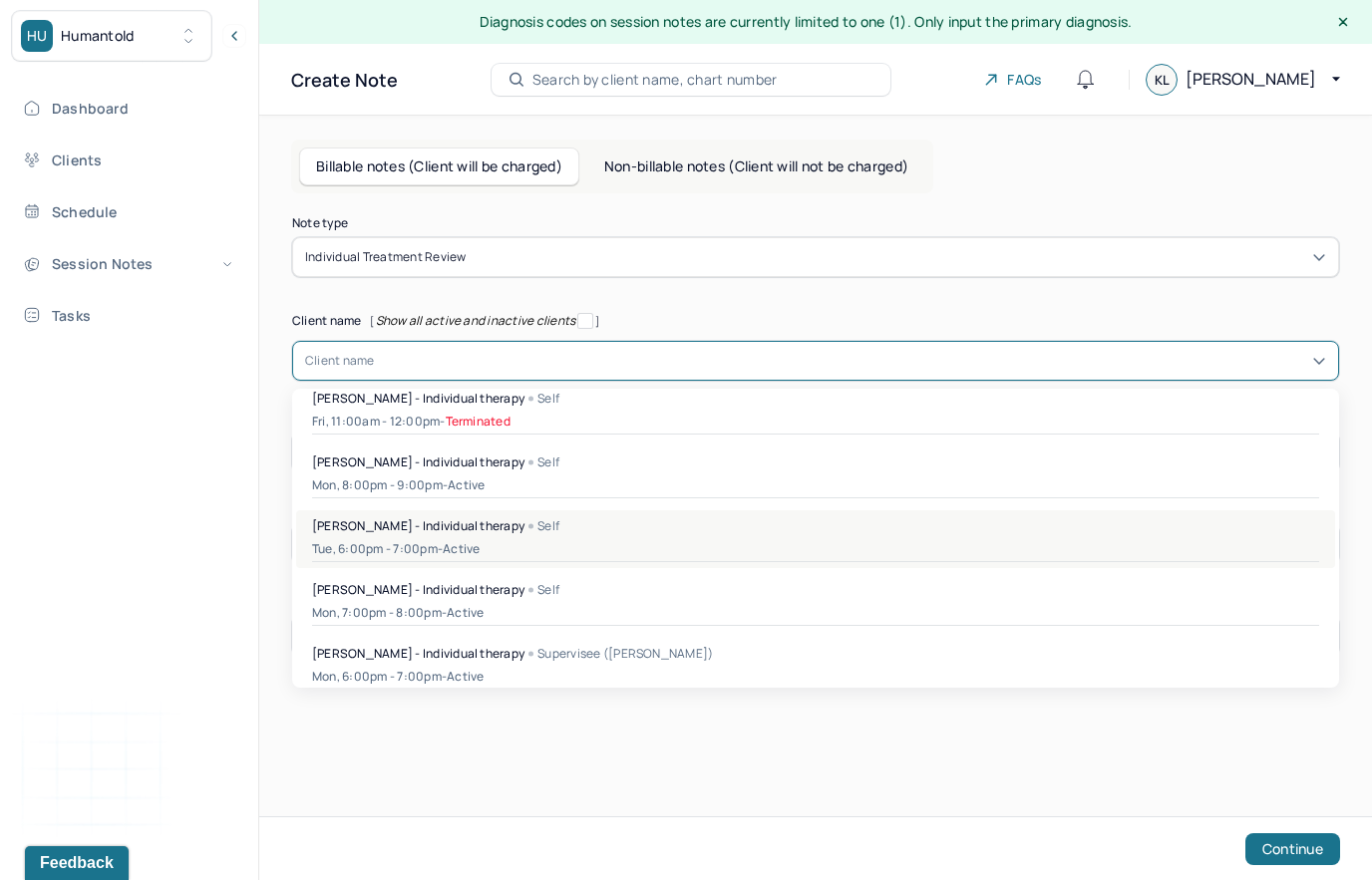 type on "18:00" 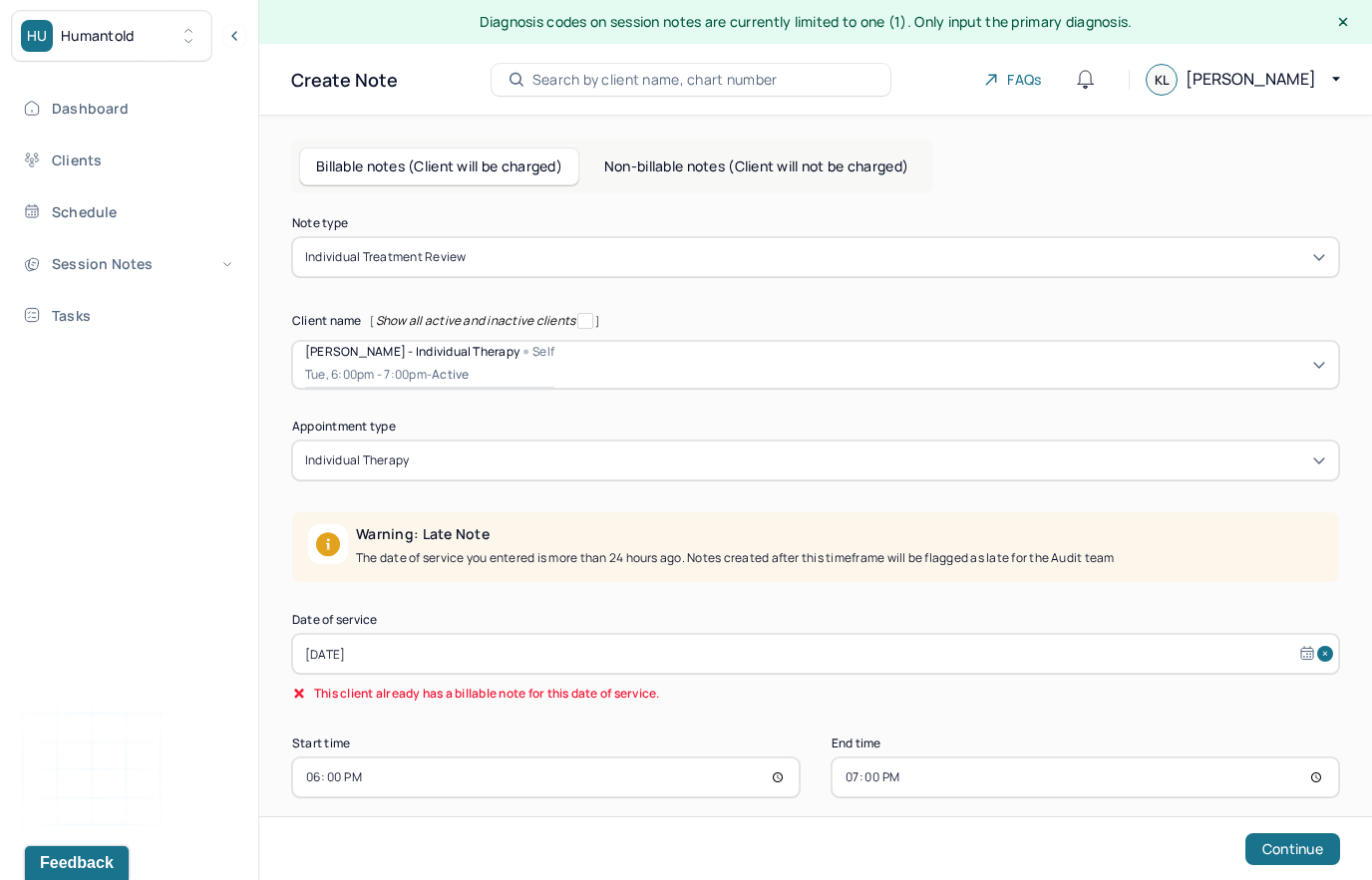 click on "[DATE]" at bounding box center [816, 654] 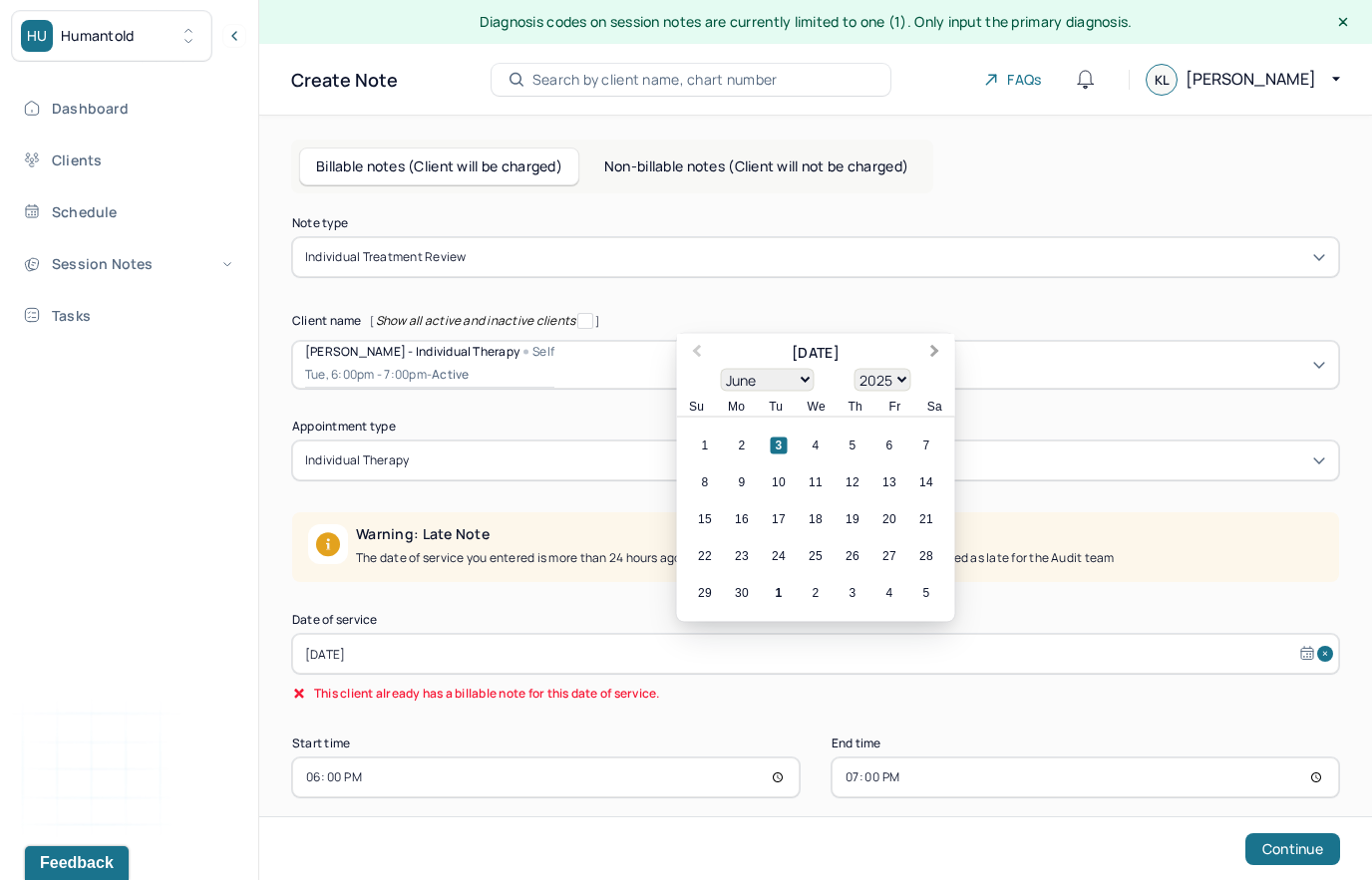 click on "Next Month" at bounding box center (937, 355) 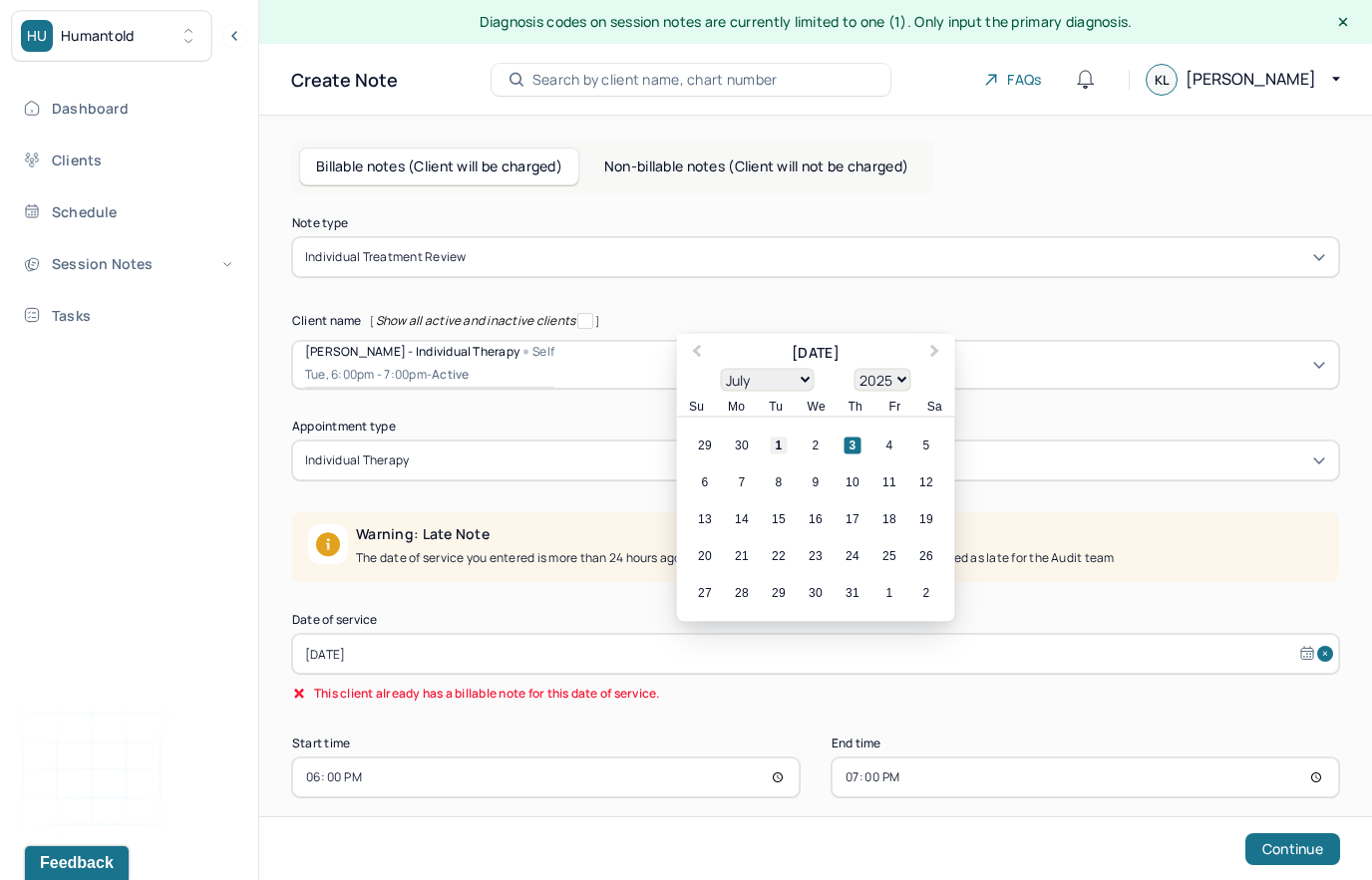 click on "1" at bounding box center [779, 445] 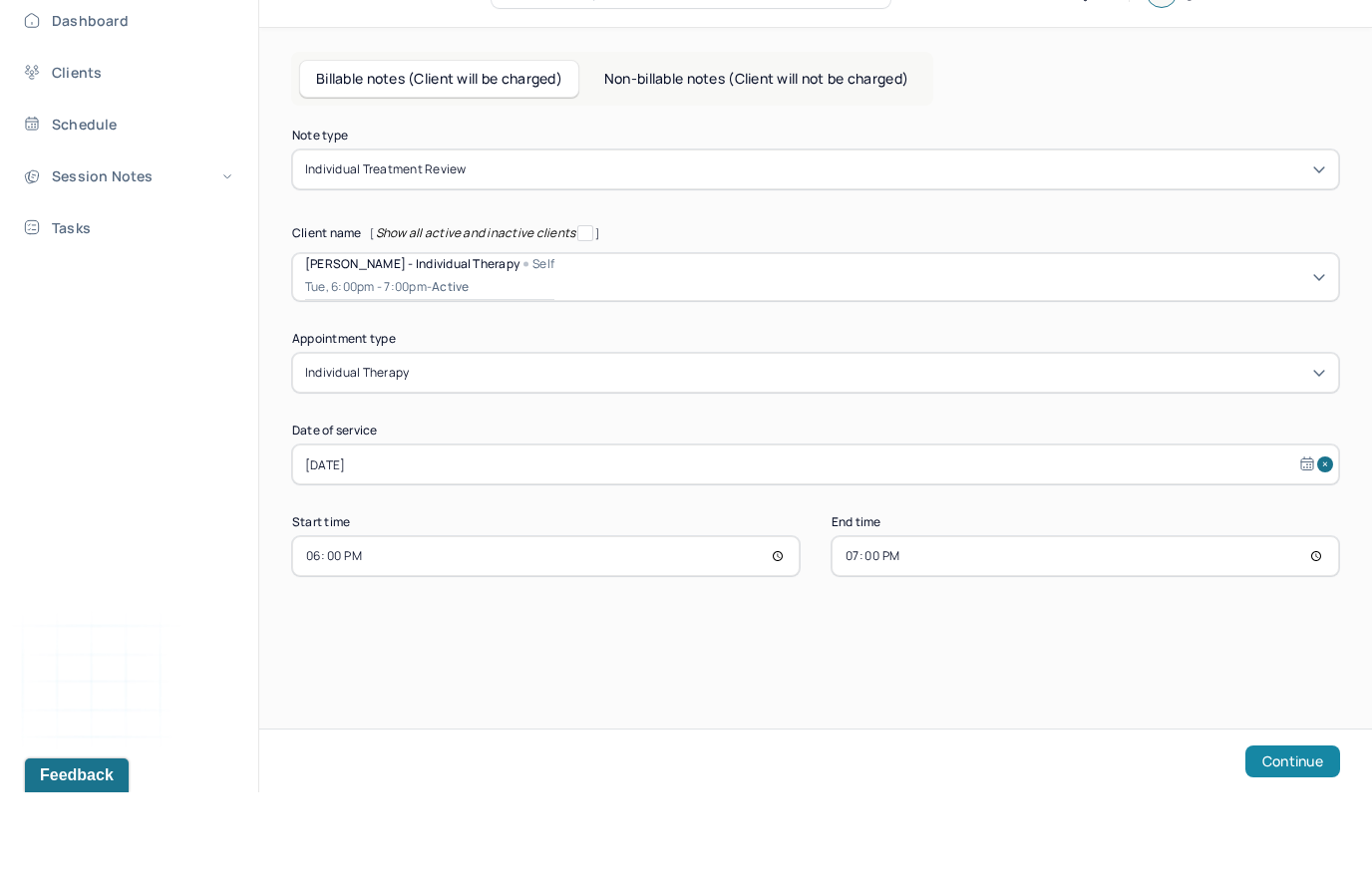 click on "Continue" at bounding box center (1292, 849) 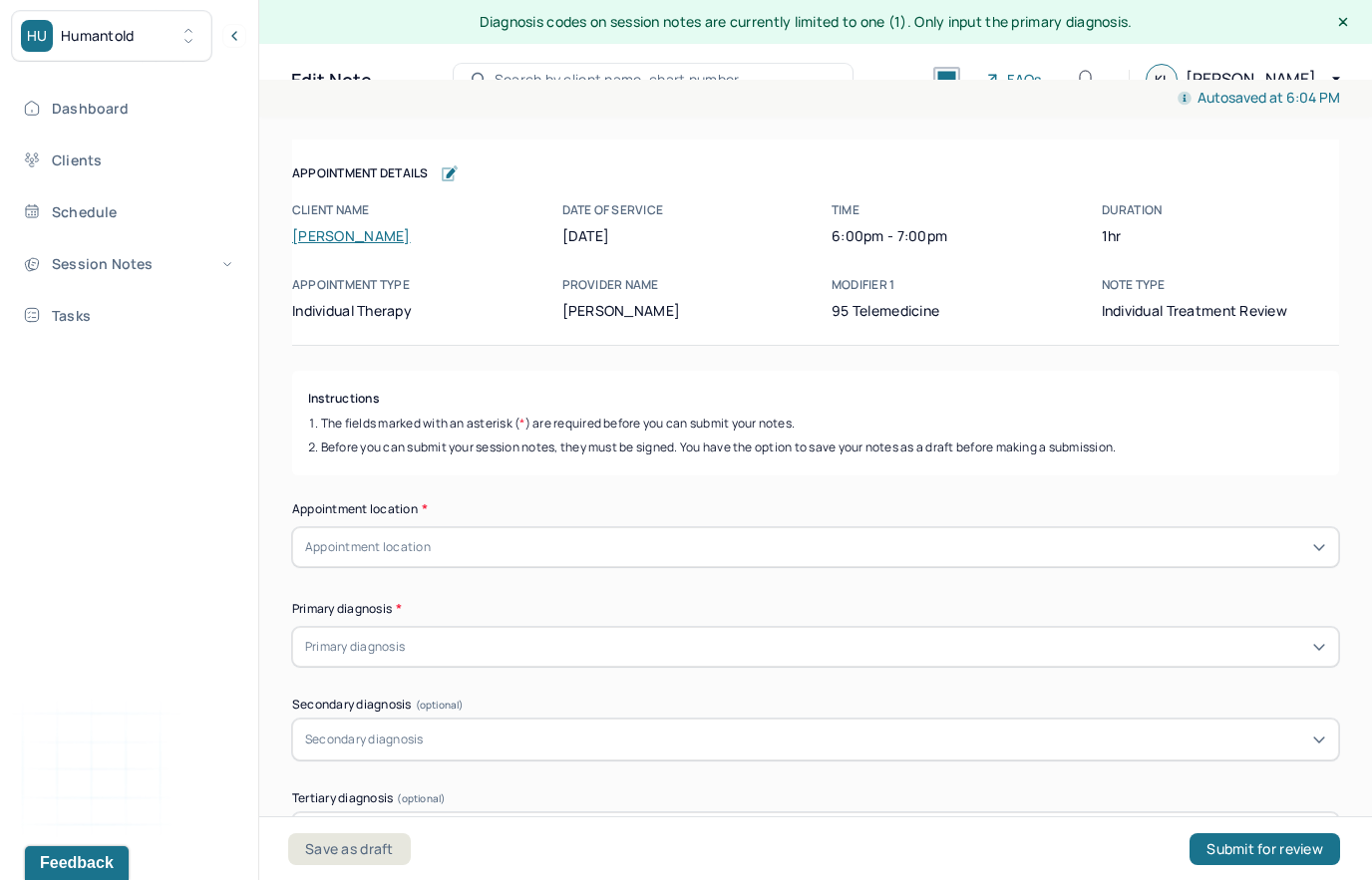 scroll, scrollTop: 0, scrollLeft: 0, axis: both 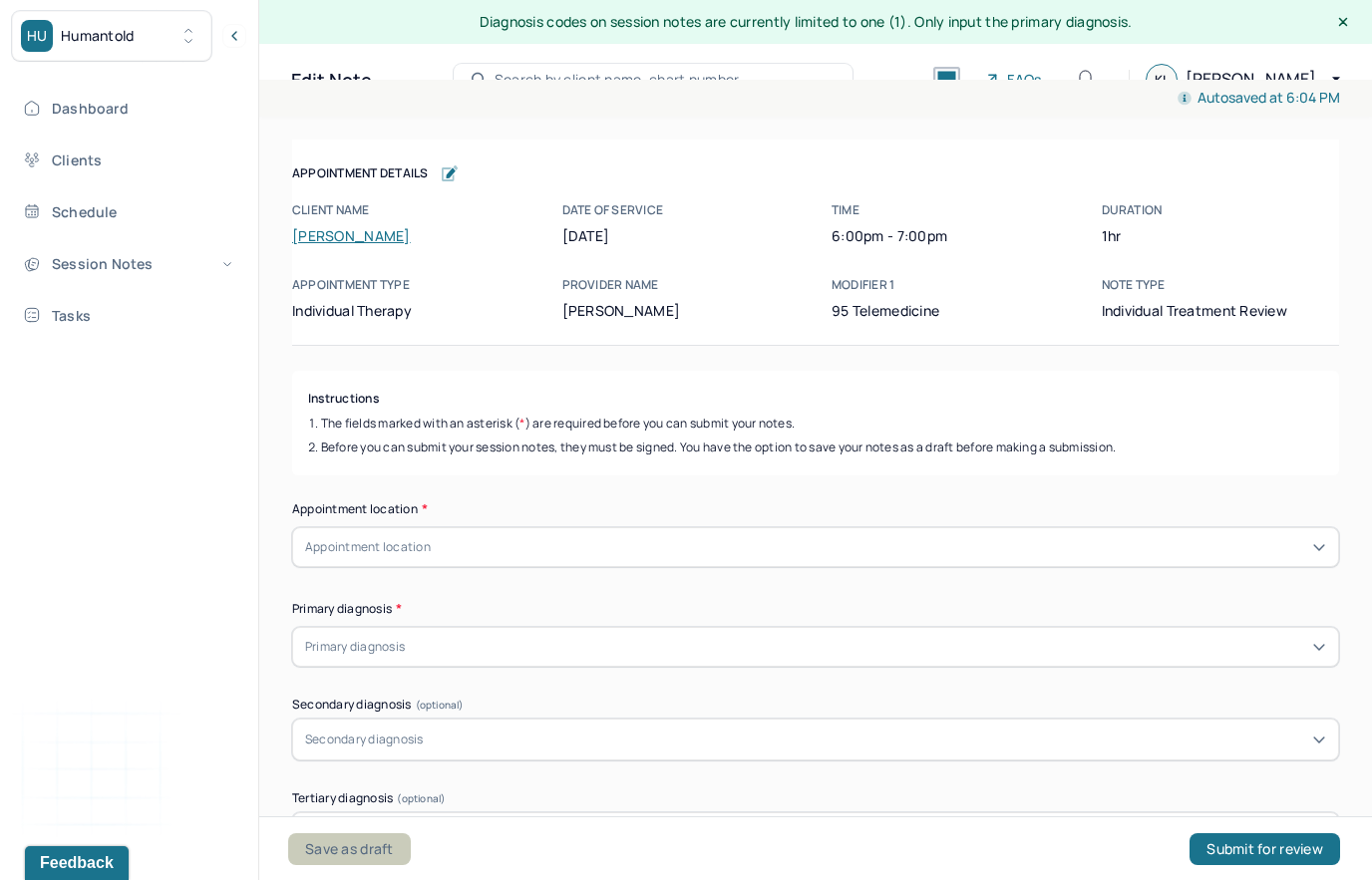 click on "Save as draft" at bounding box center [349, 849] 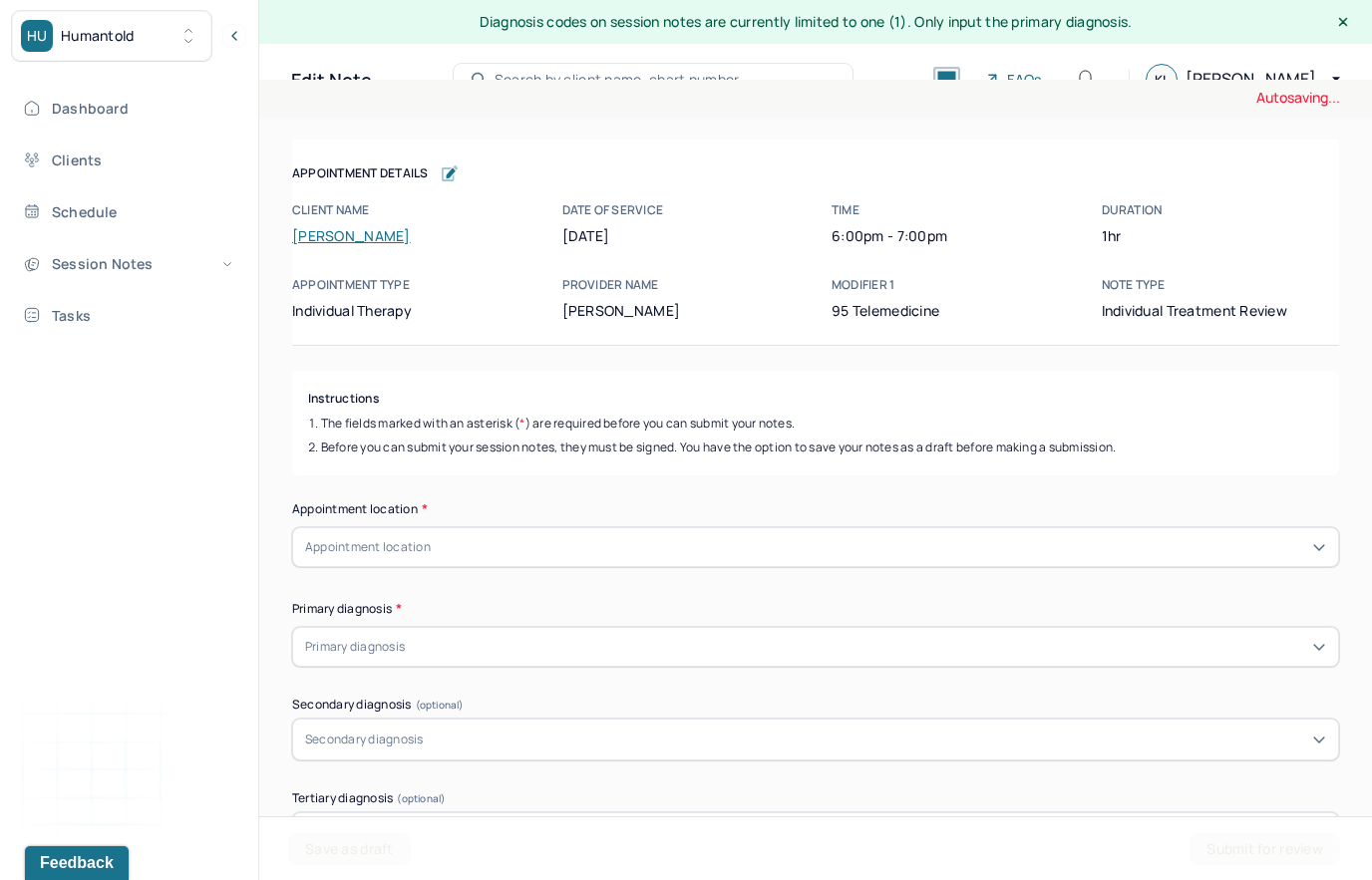 scroll, scrollTop: 0, scrollLeft: 0, axis: both 